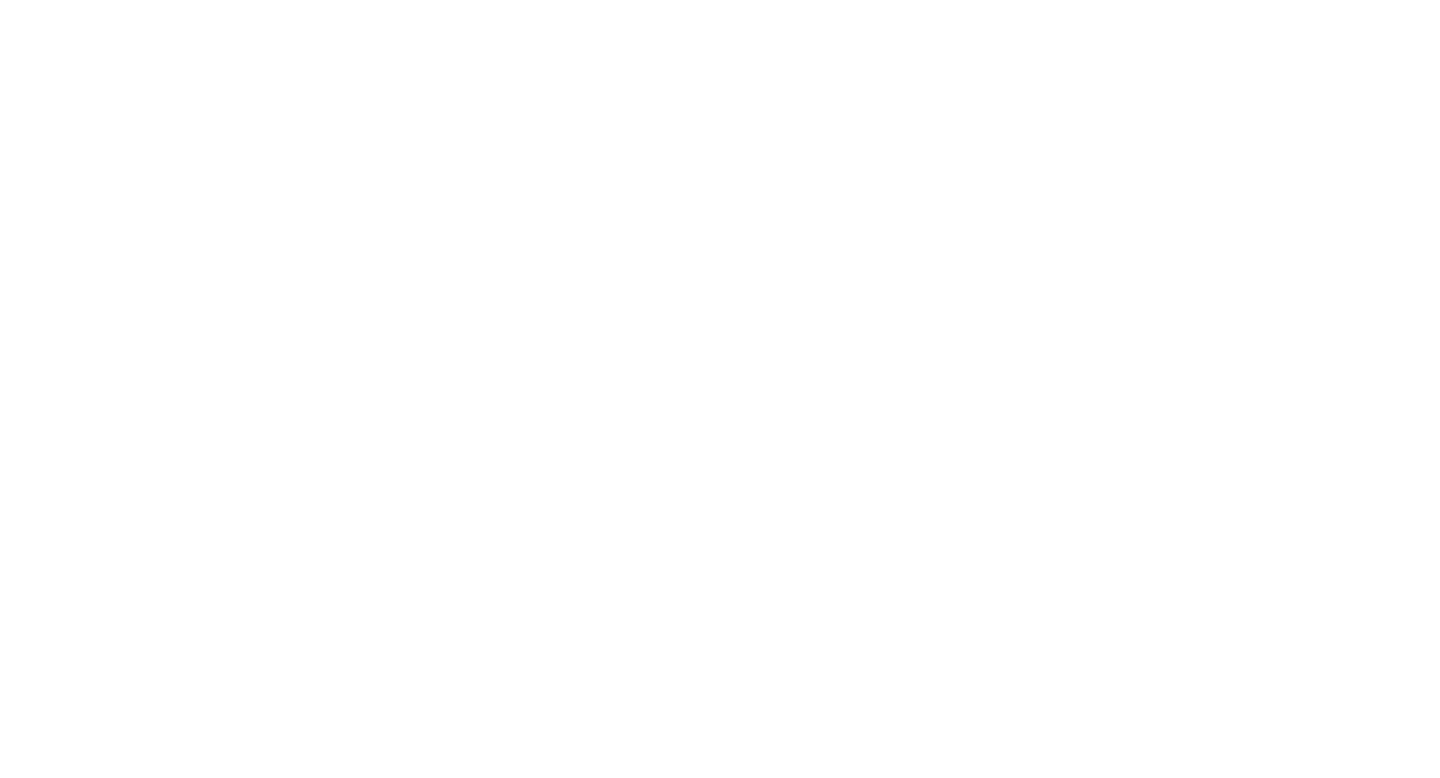 scroll, scrollTop: 0, scrollLeft: 0, axis: both 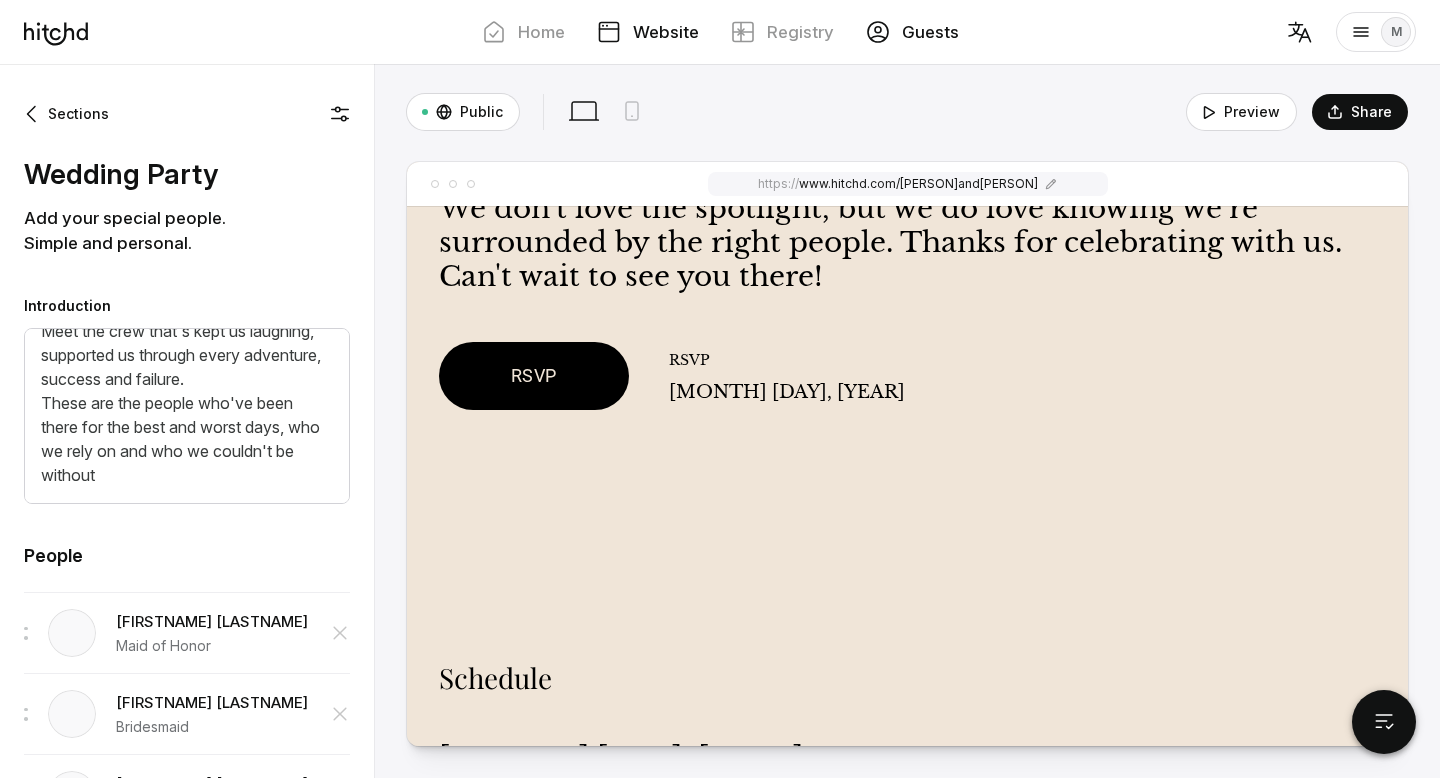 click on "Guests" at bounding box center (912, 32) 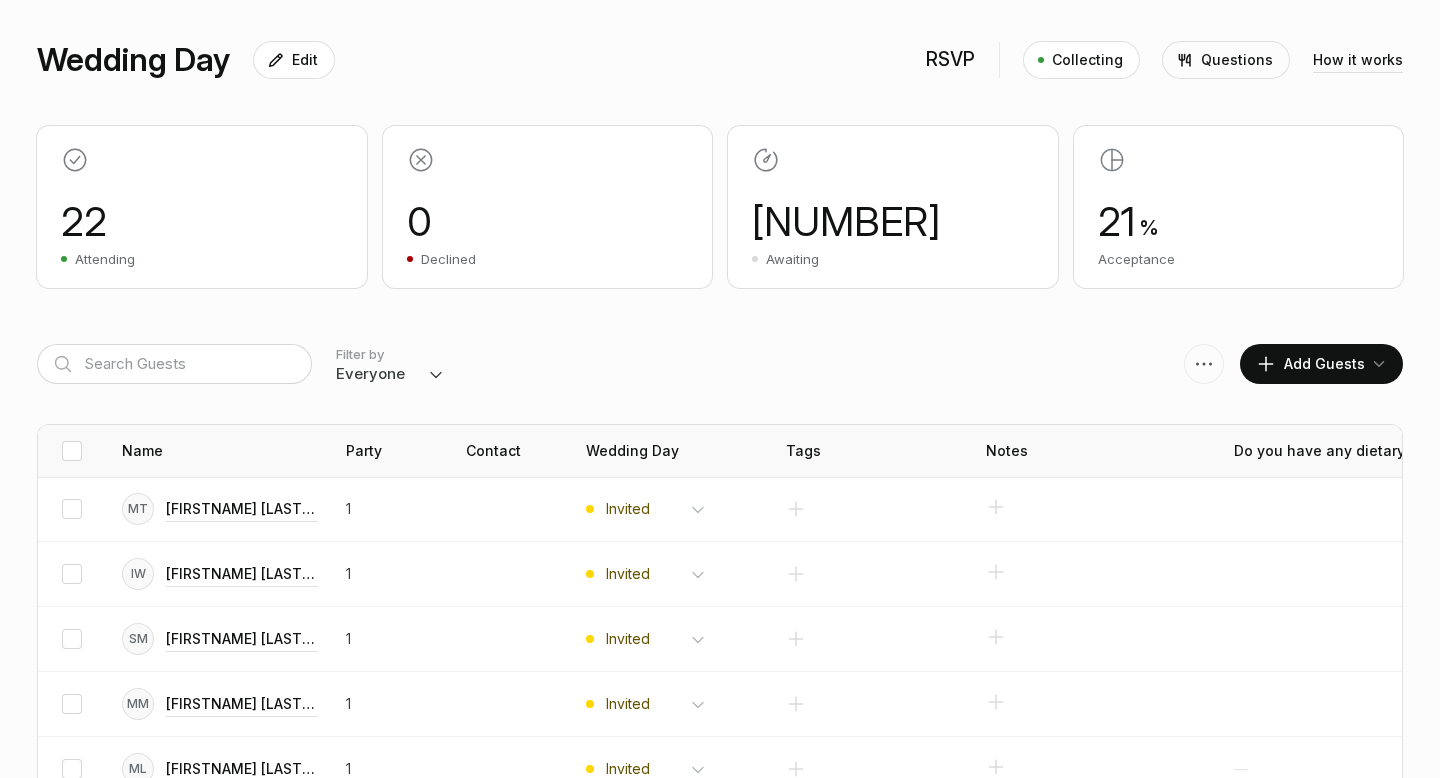 scroll, scrollTop: 222, scrollLeft: 0, axis: vertical 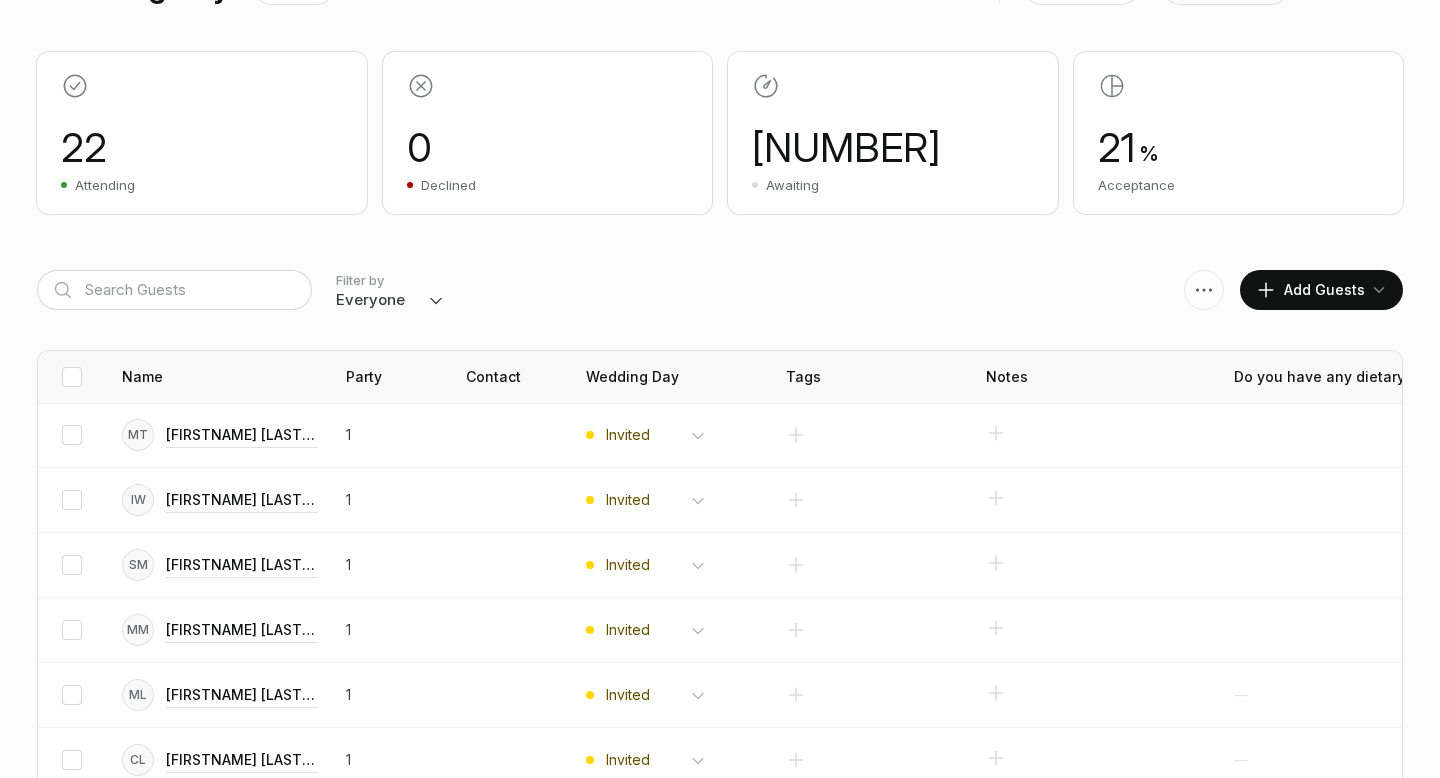 click on "Everyone
Attending
Declined
Awaiting
Not Invited" at bounding box center [390, 300] 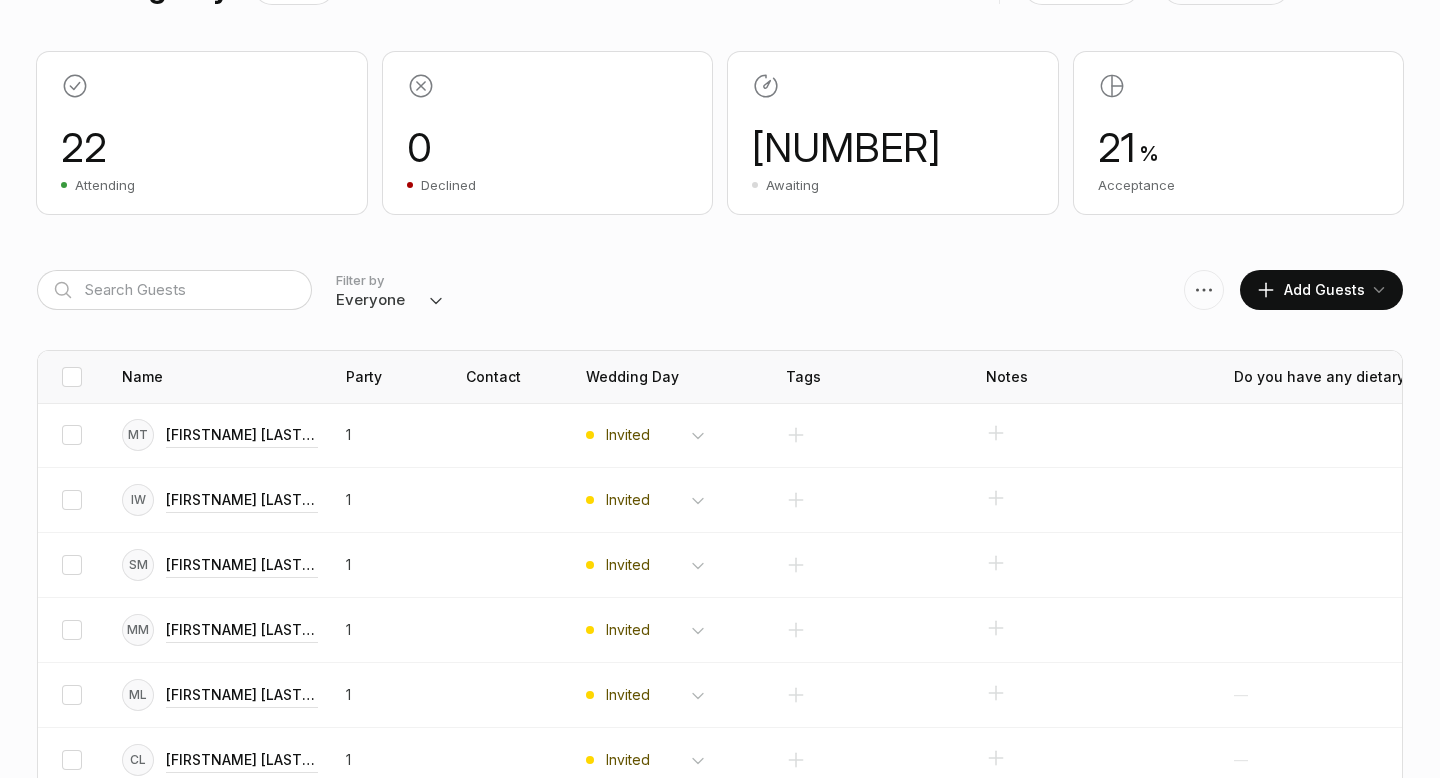 select on "attending" 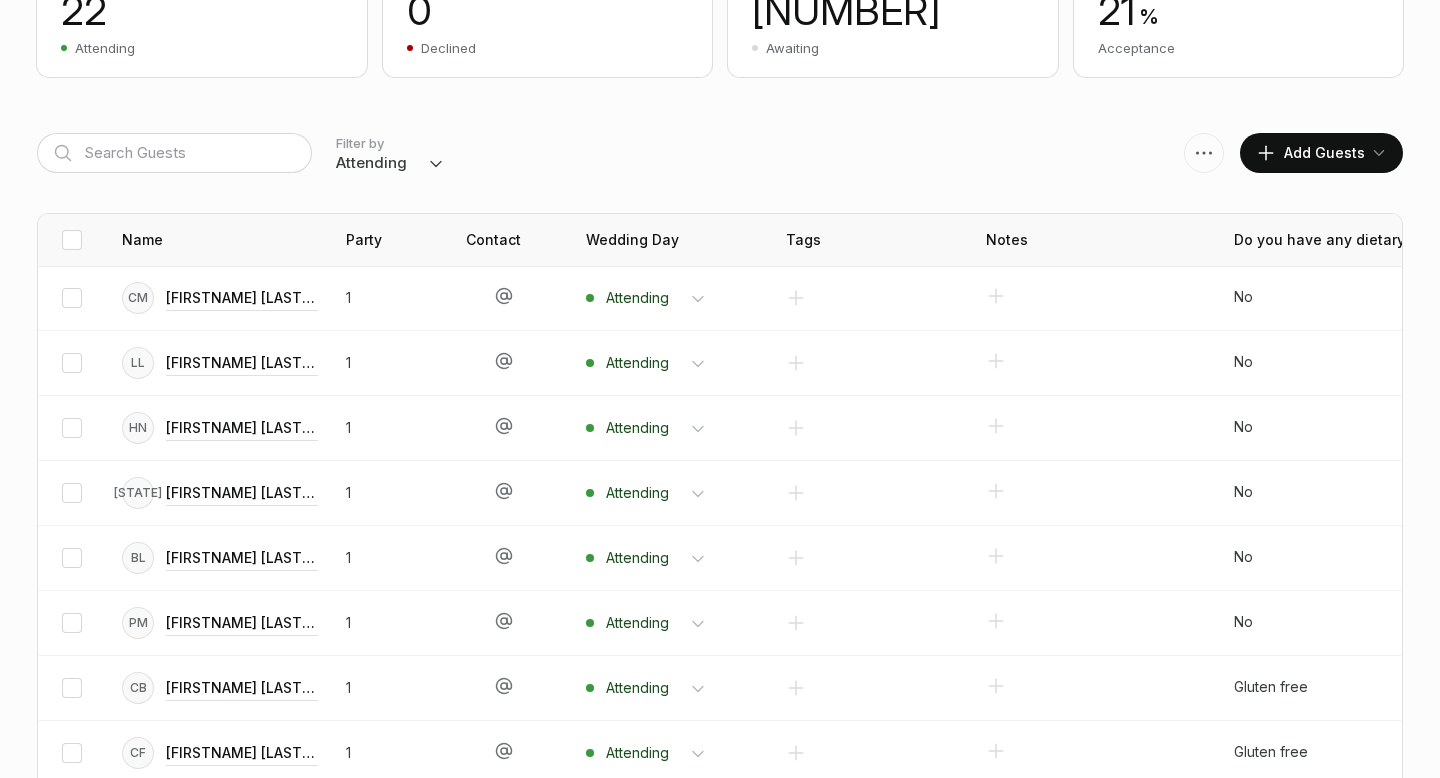 scroll, scrollTop: 418, scrollLeft: 0, axis: vertical 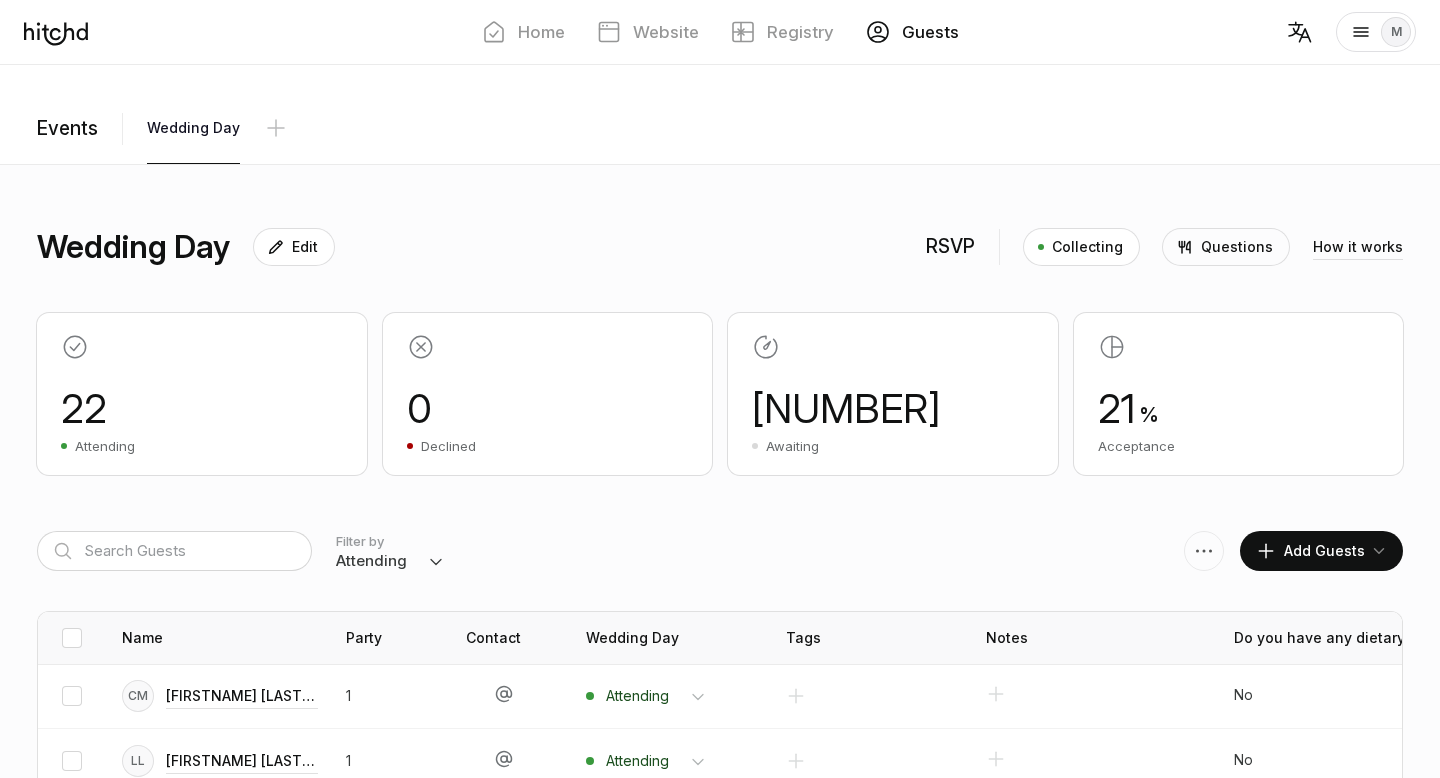 click on "Events" at bounding box center (80, 129) 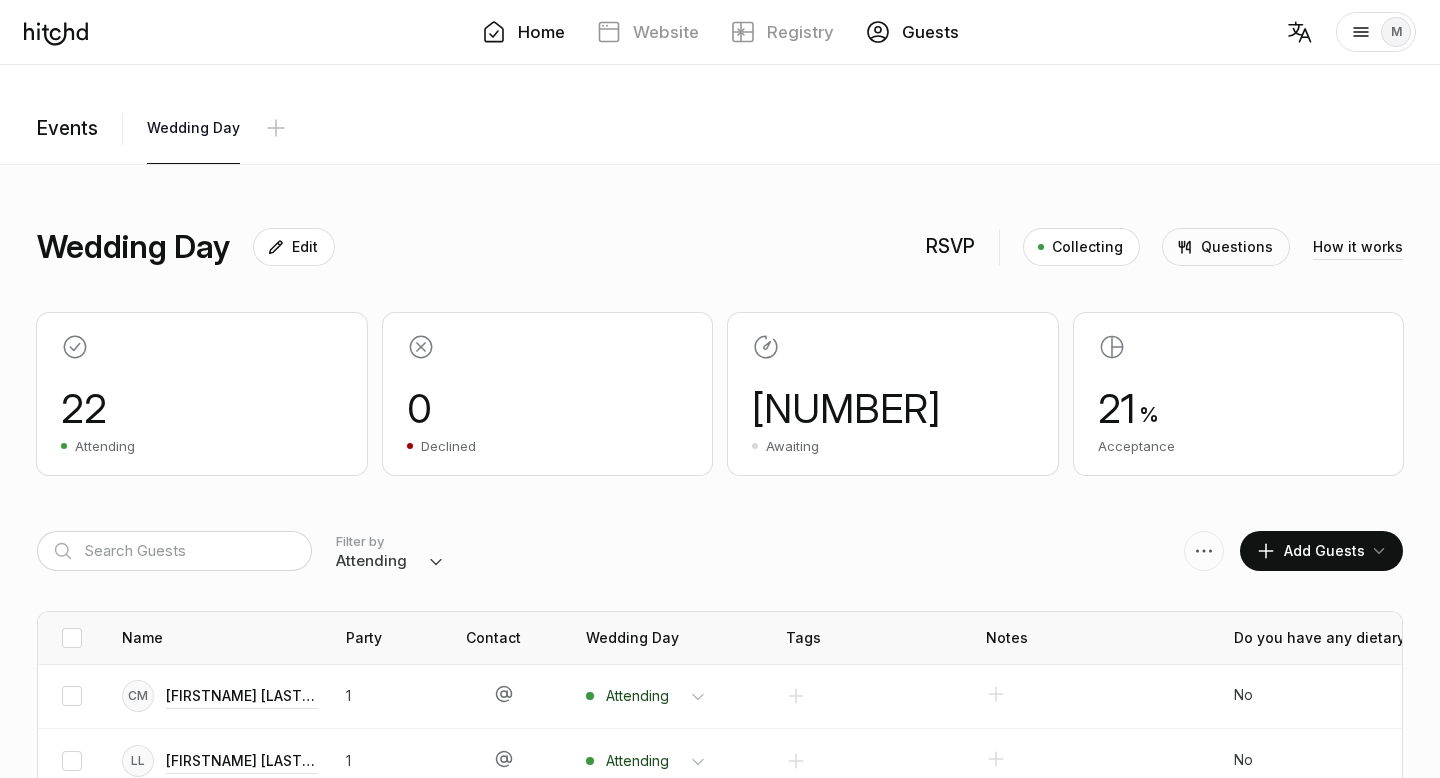click on "Home" at bounding box center (541, 32) 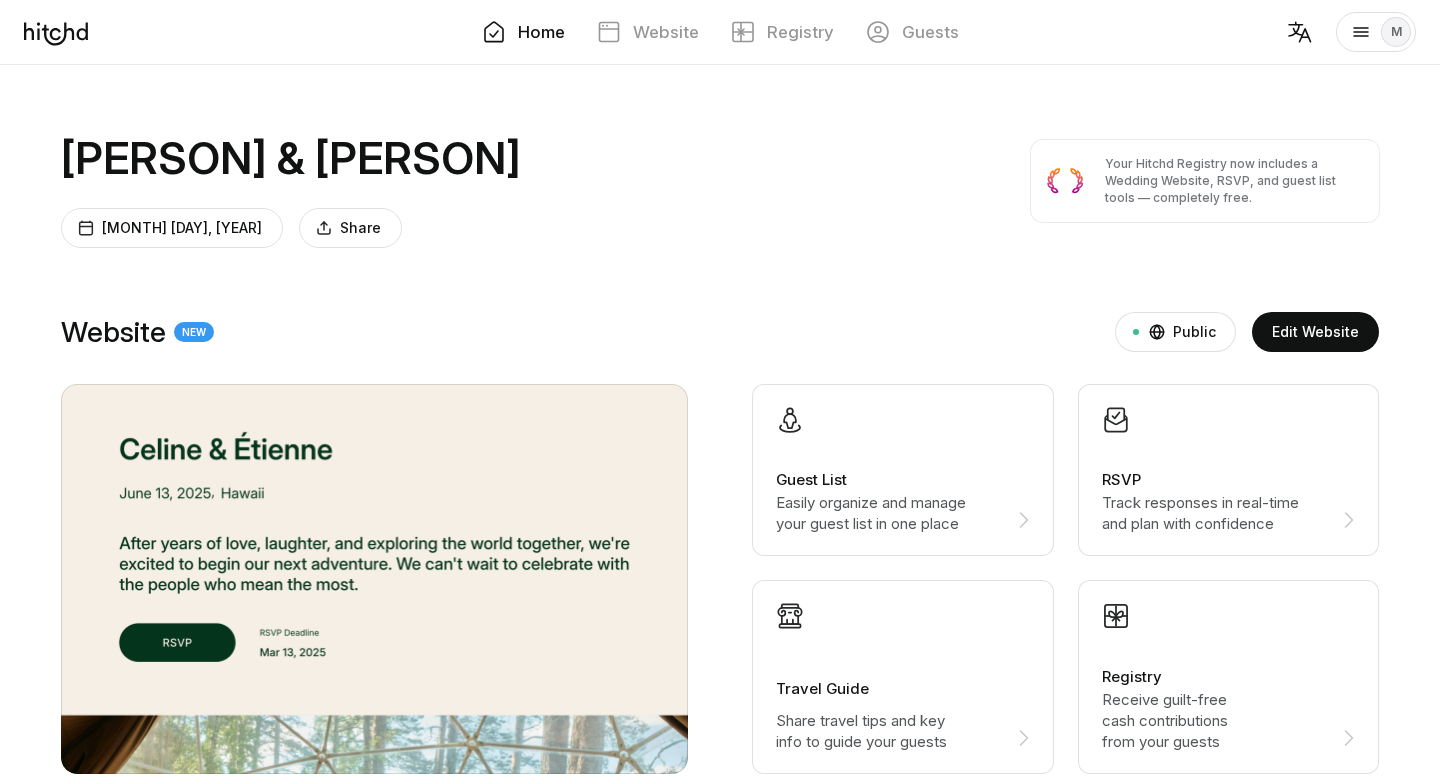 click on "[PERSON] & [PERSON]" at bounding box center (291, 159) 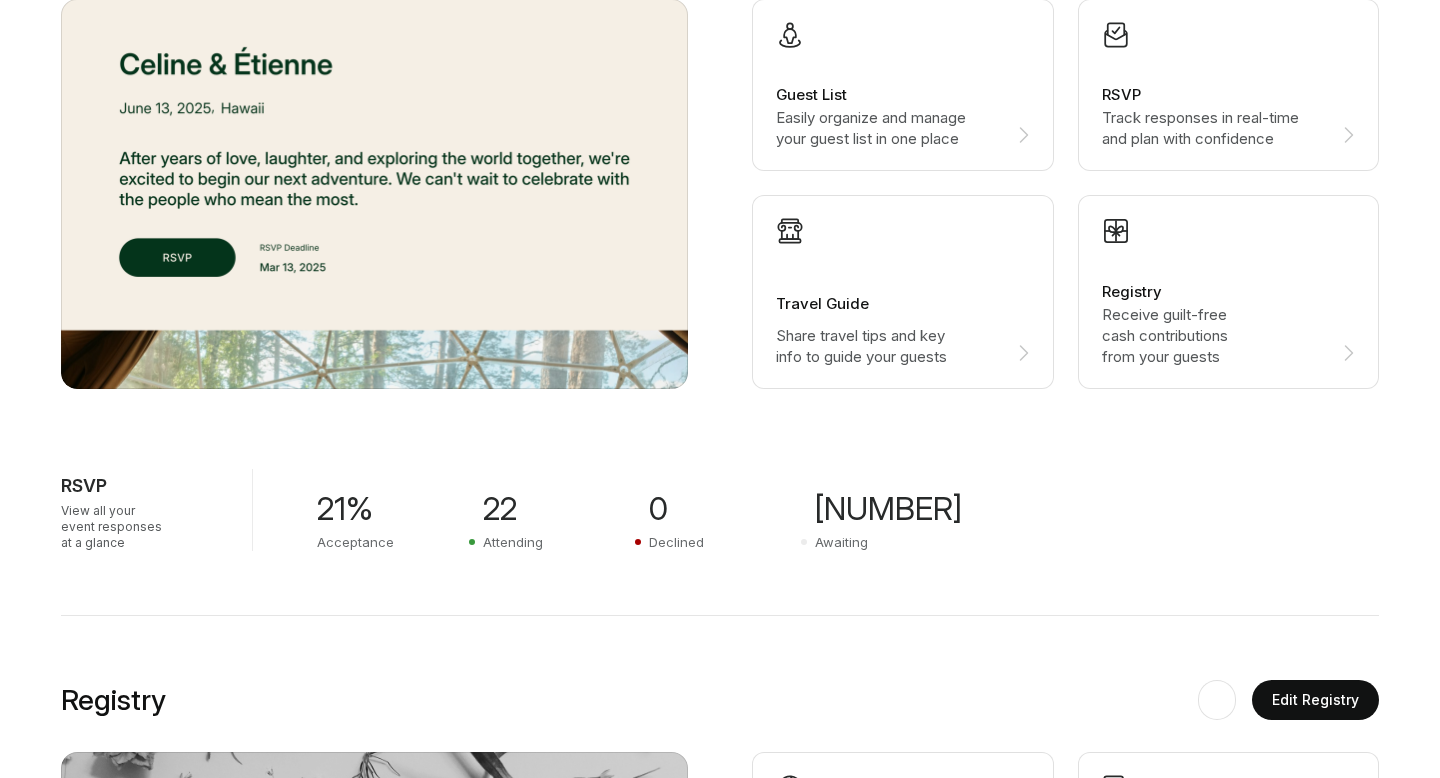 scroll, scrollTop: 391, scrollLeft: 0, axis: vertical 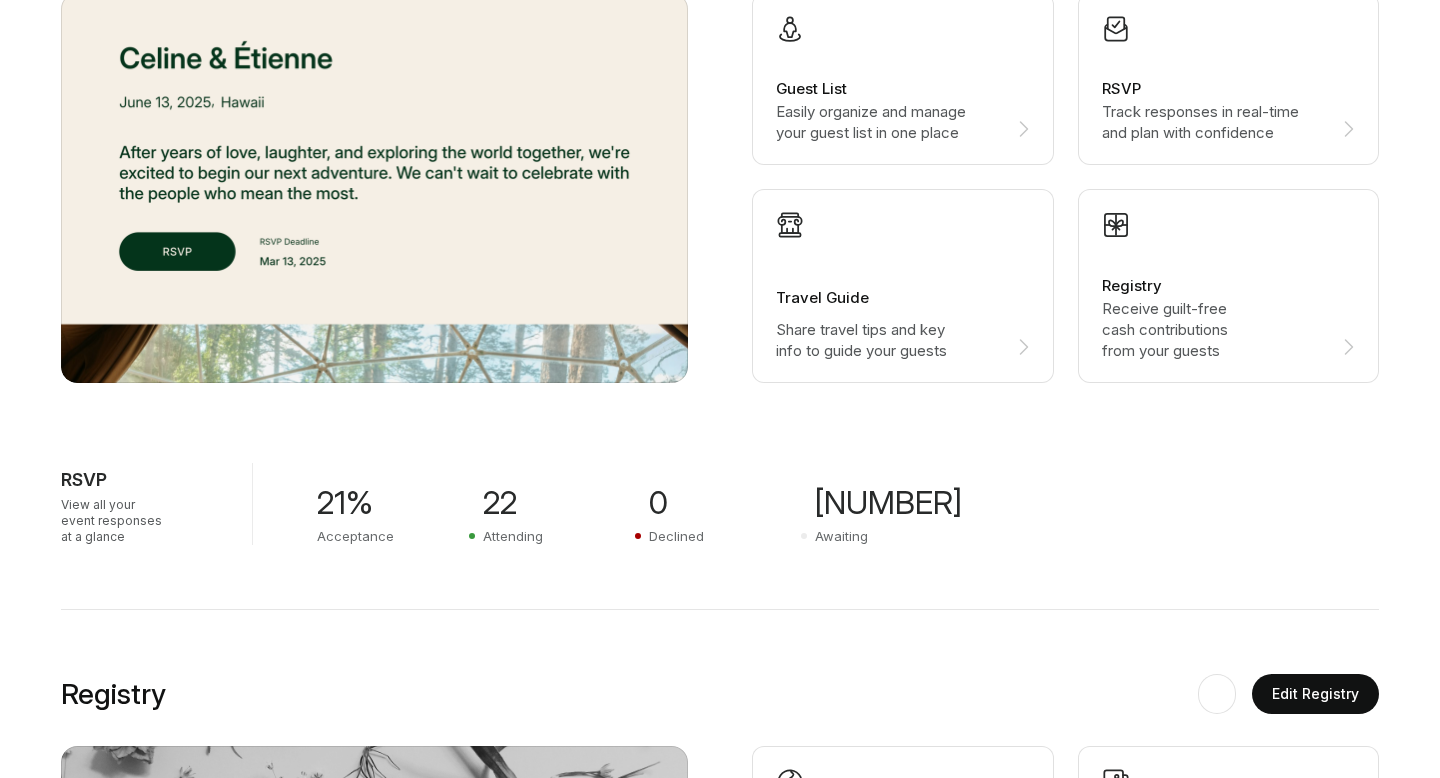 click on "View all your event responses at a glance" at bounding box center (124, 521) 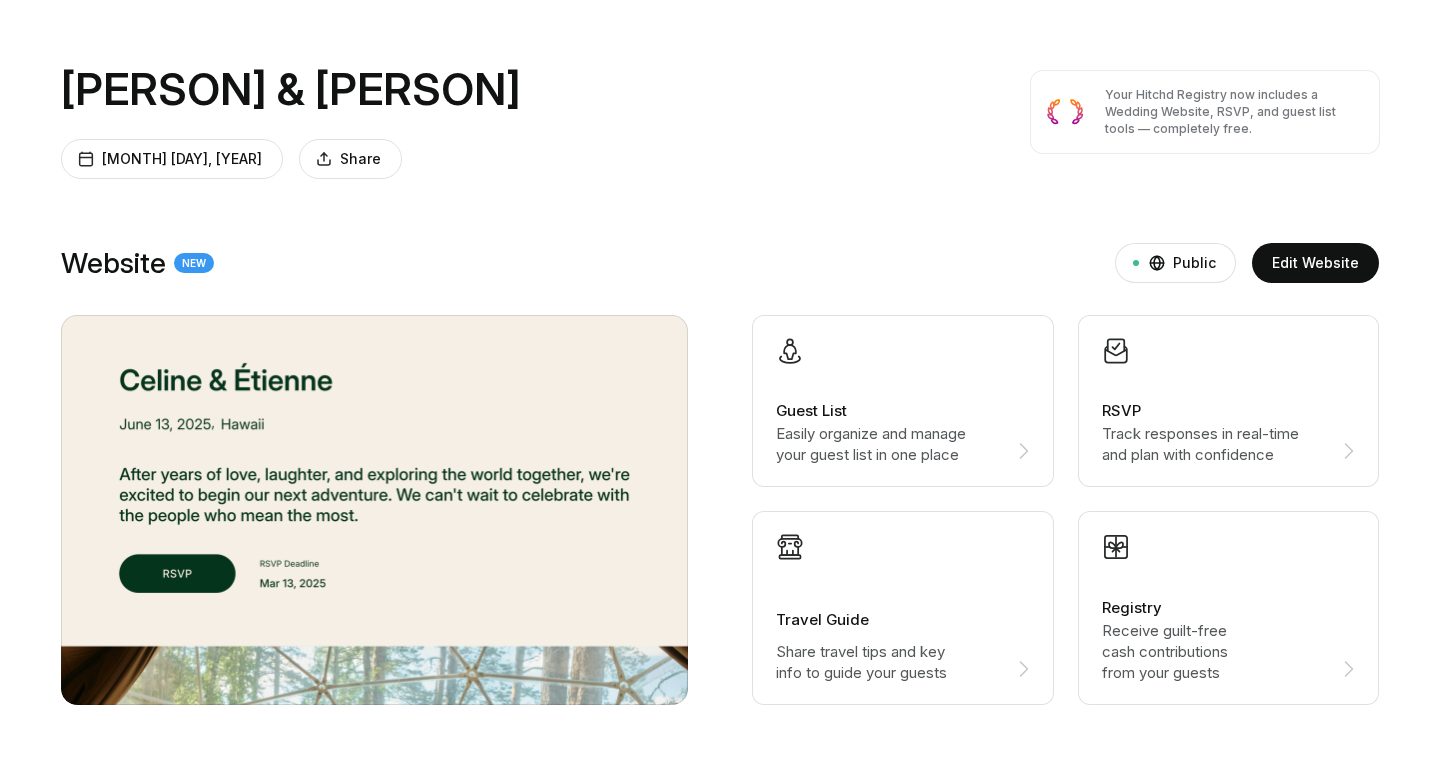 scroll, scrollTop: 0, scrollLeft: 0, axis: both 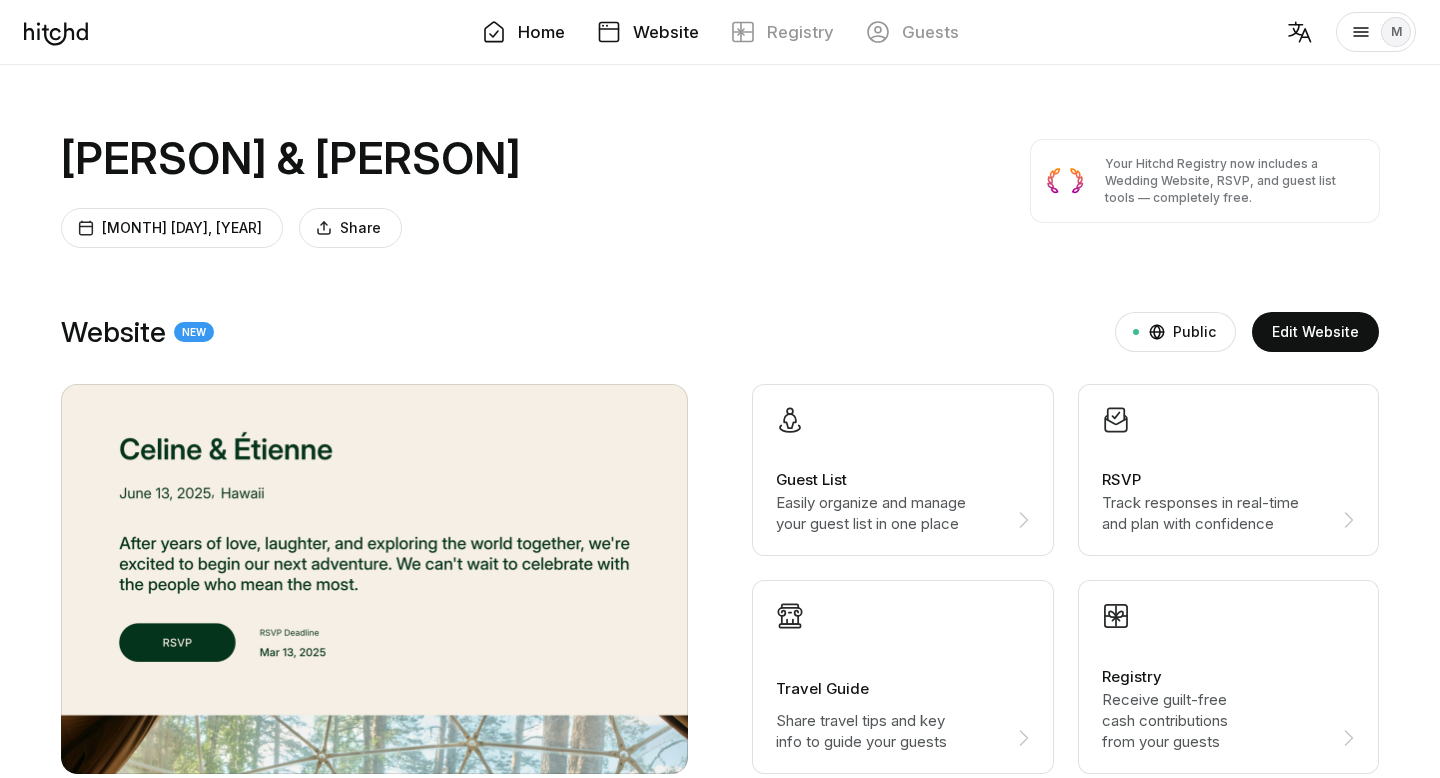 click on "Website" at bounding box center (666, 32) 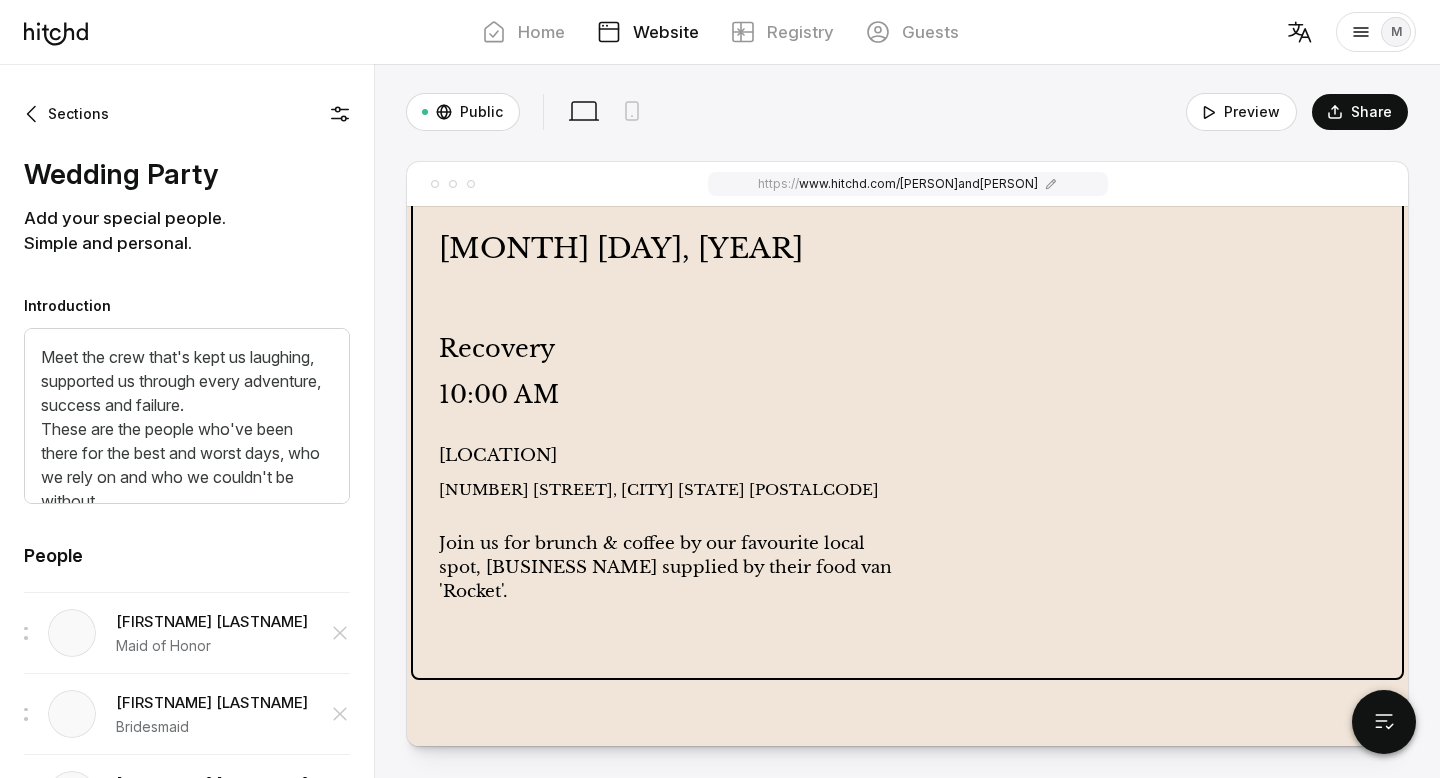 scroll, scrollTop: 1842, scrollLeft: 0, axis: vertical 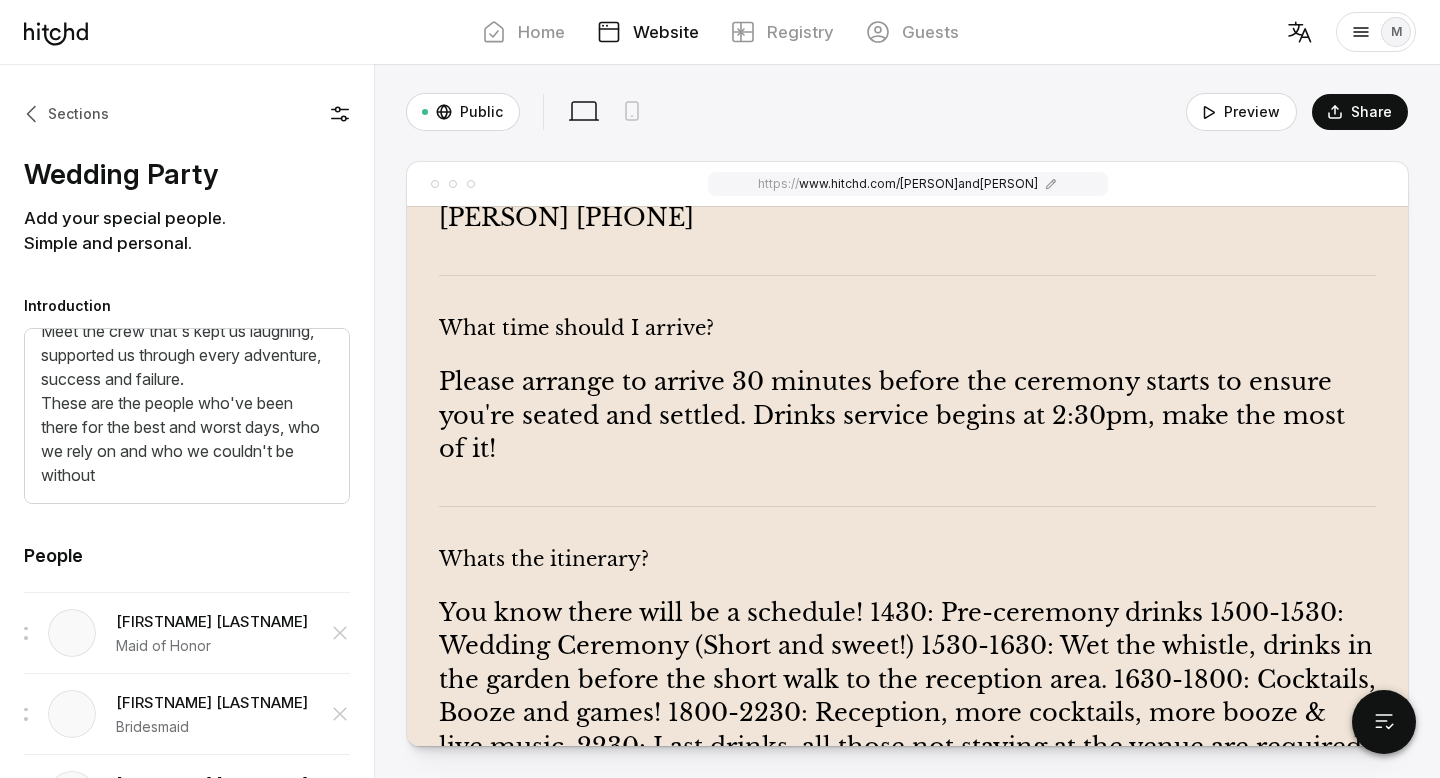 click on "Sections" at bounding box center [66, 114] 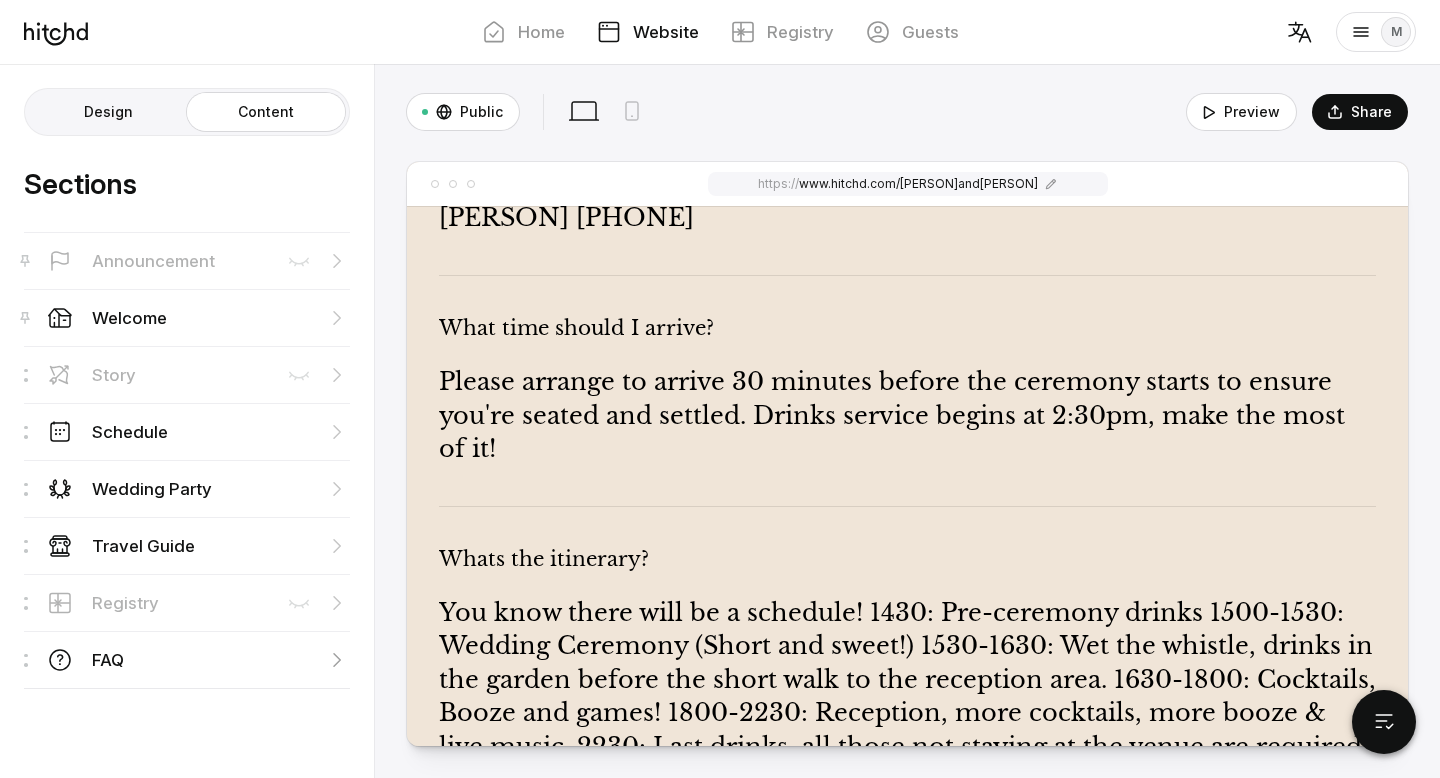 click on "FAQ" at bounding box center [187, 374] 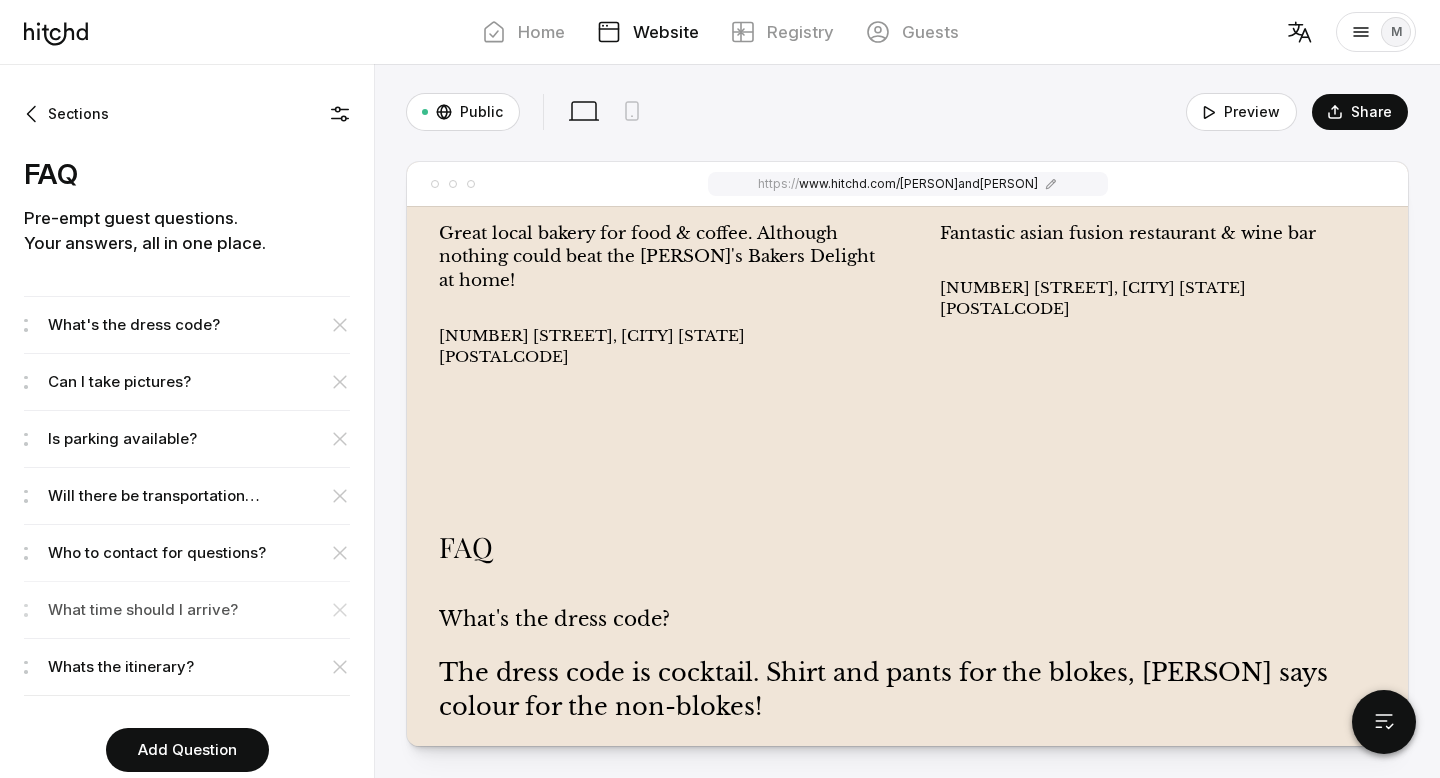 scroll, scrollTop: 5442, scrollLeft: 0, axis: vertical 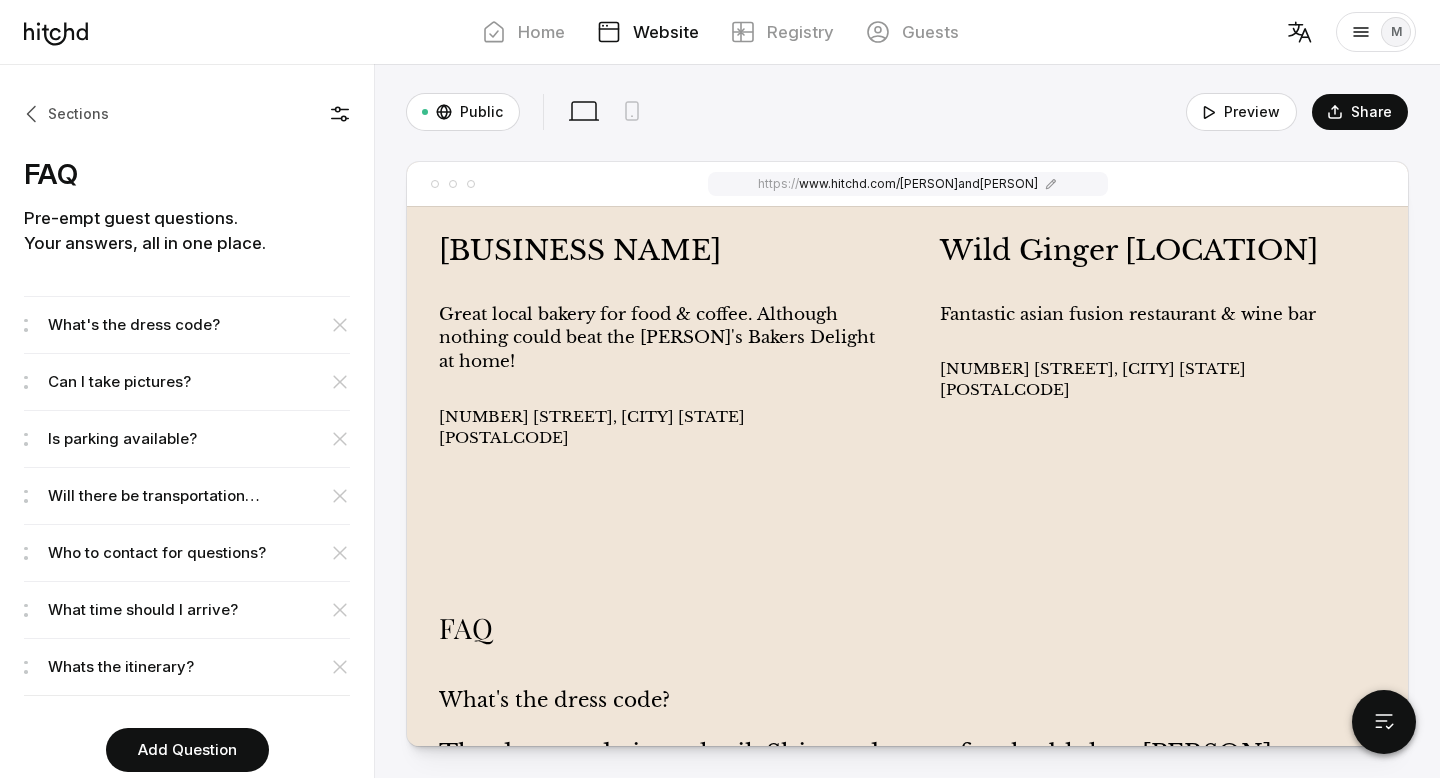 click on "Sections" at bounding box center [66, 114] 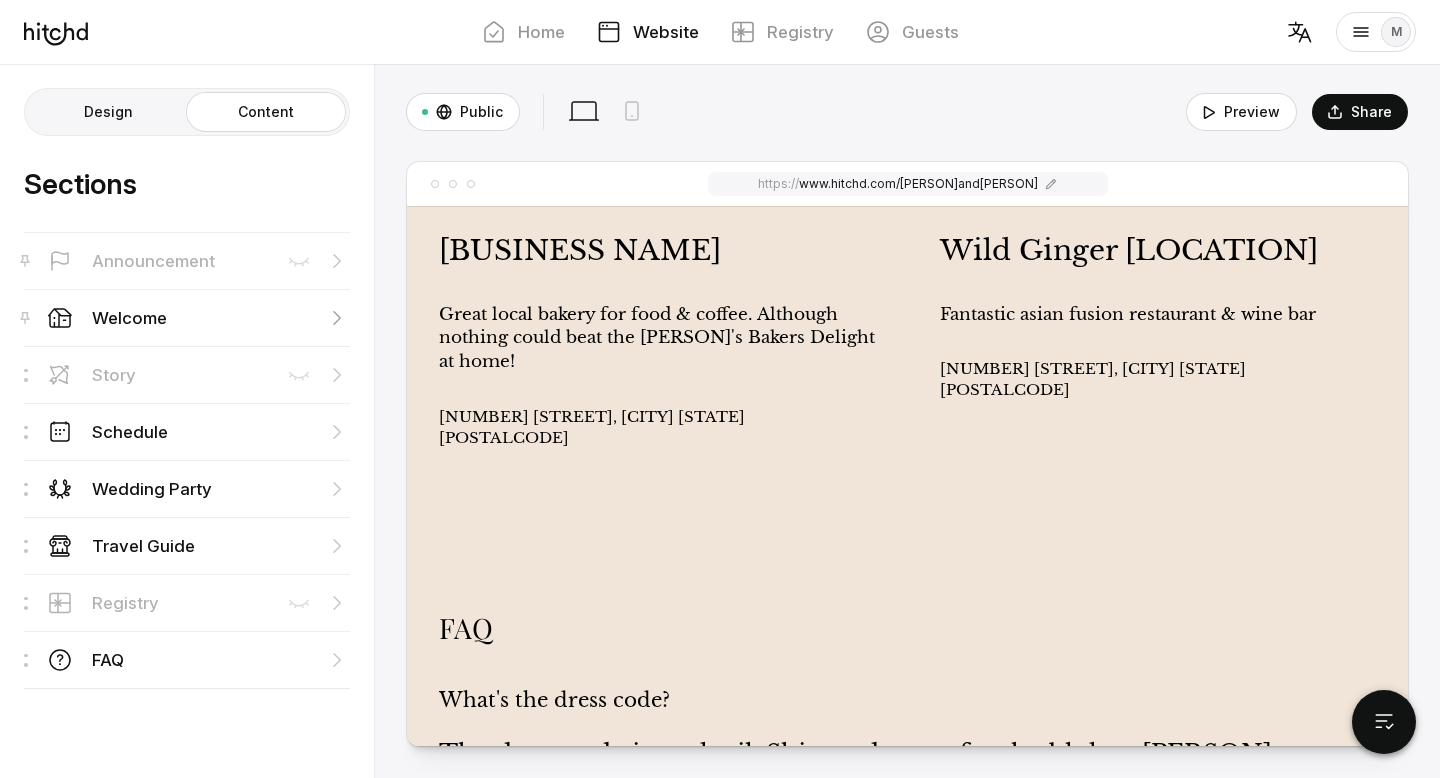 click on "Welcome" at bounding box center (187, 317) 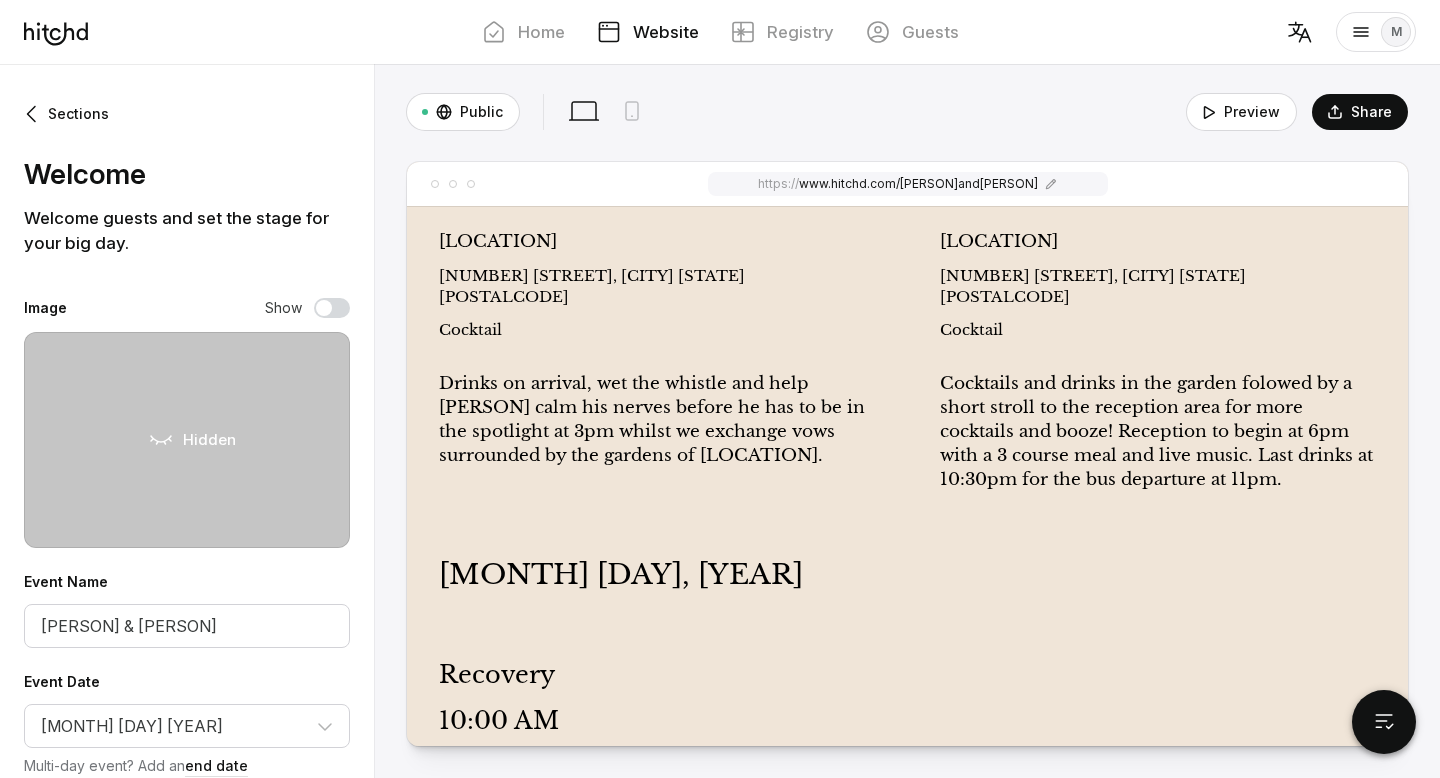 scroll, scrollTop: 823, scrollLeft: 0, axis: vertical 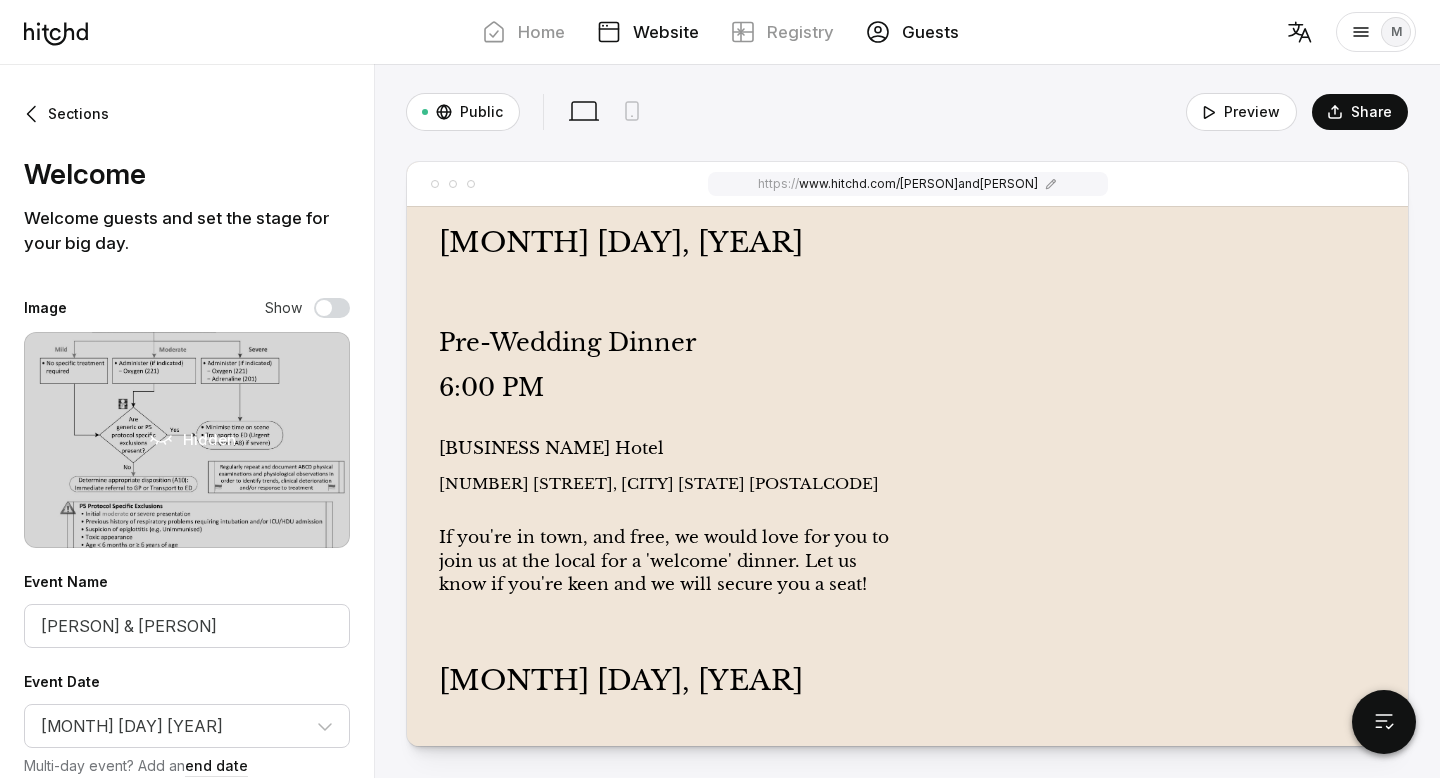 click on "Guests" at bounding box center [930, 32] 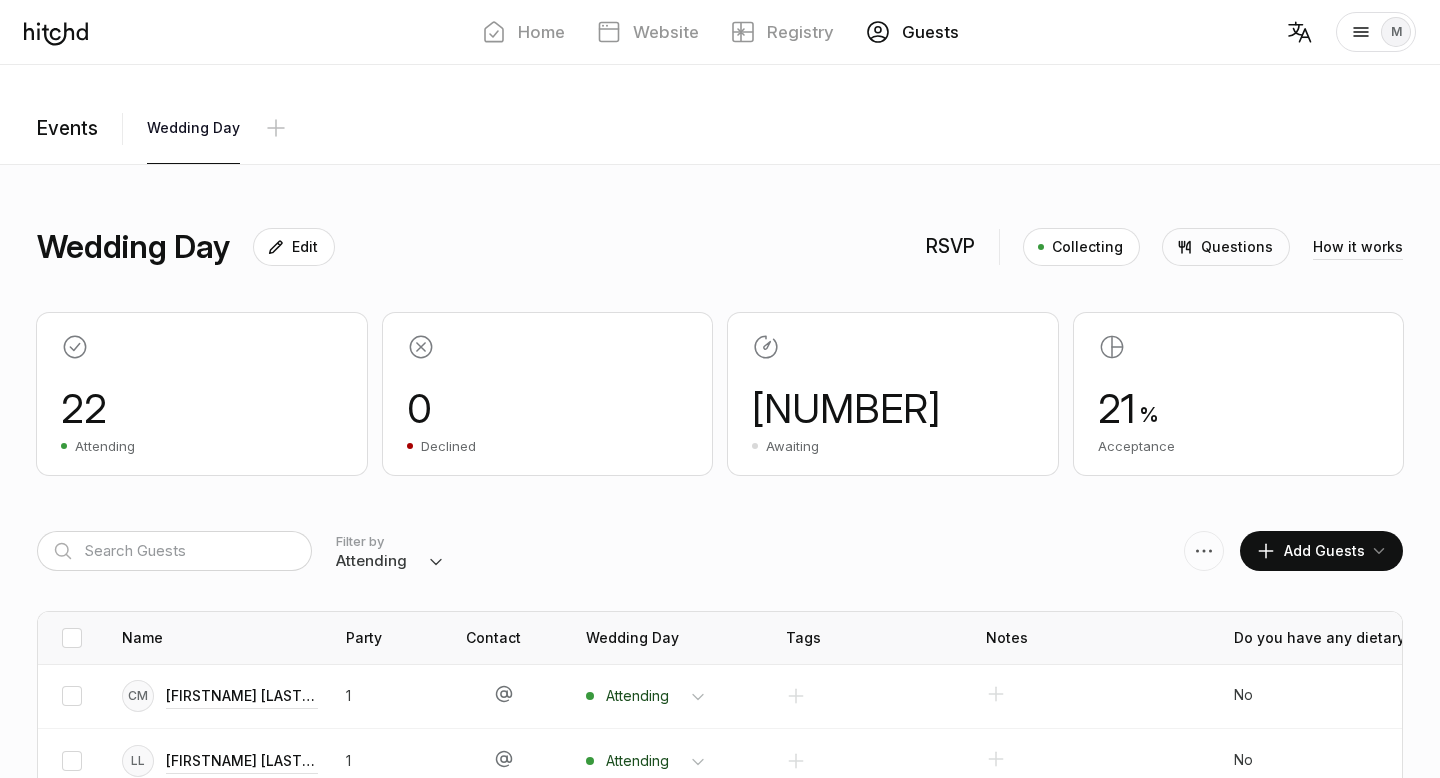 scroll, scrollTop: 17, scrollLeft: 0, axis: vertical 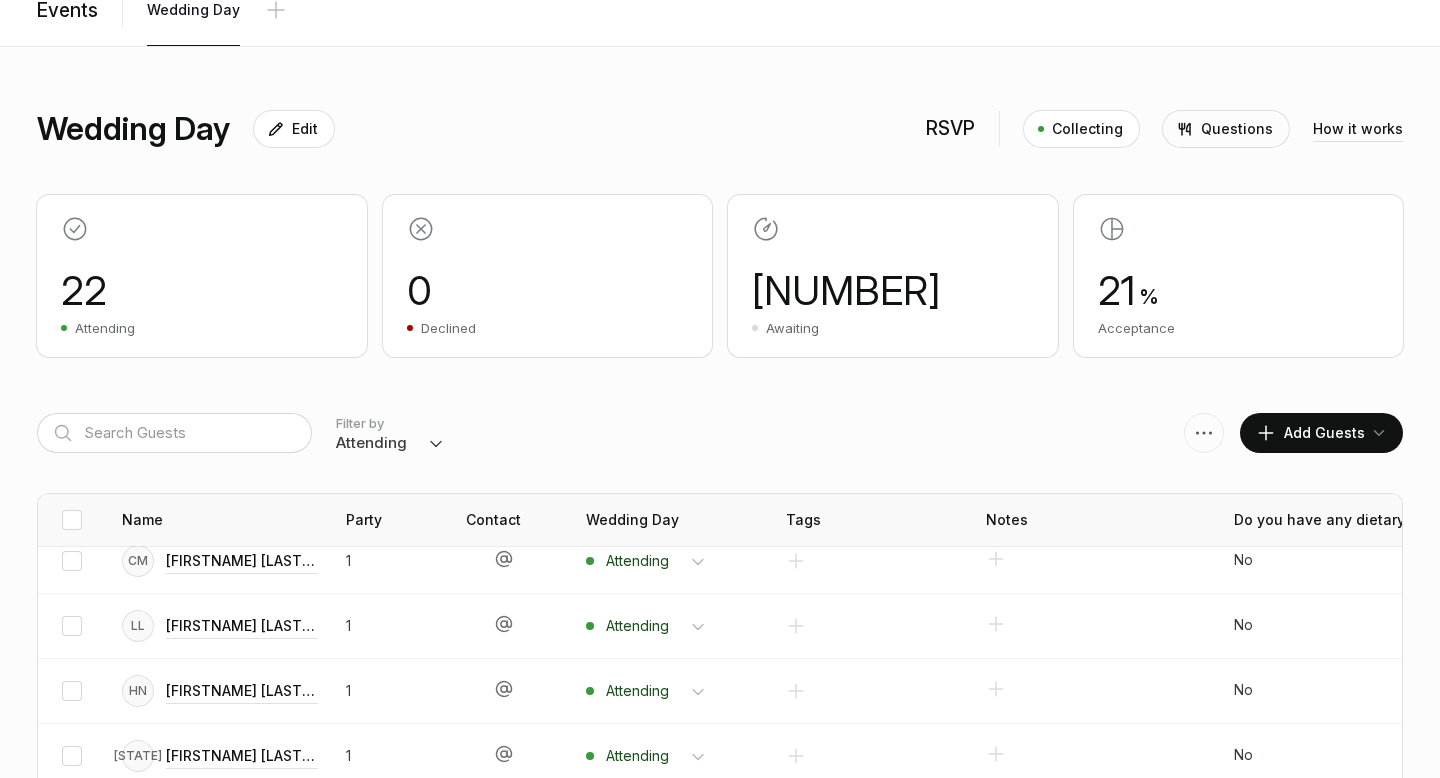 click on "[NUMBER]" at bounding box center [202, 291] 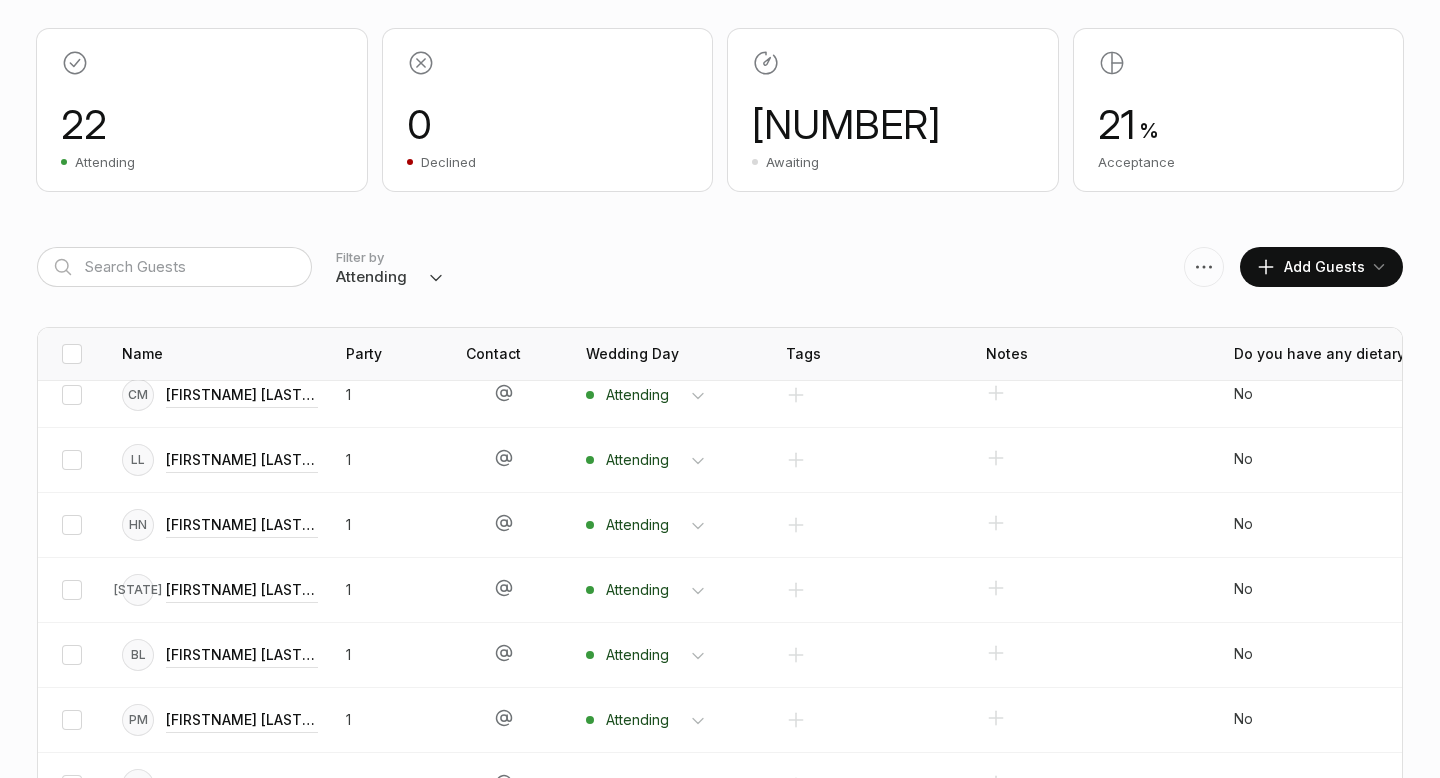 scroll, scrollTop: 285, scrollLeft: 0, axis: vertical 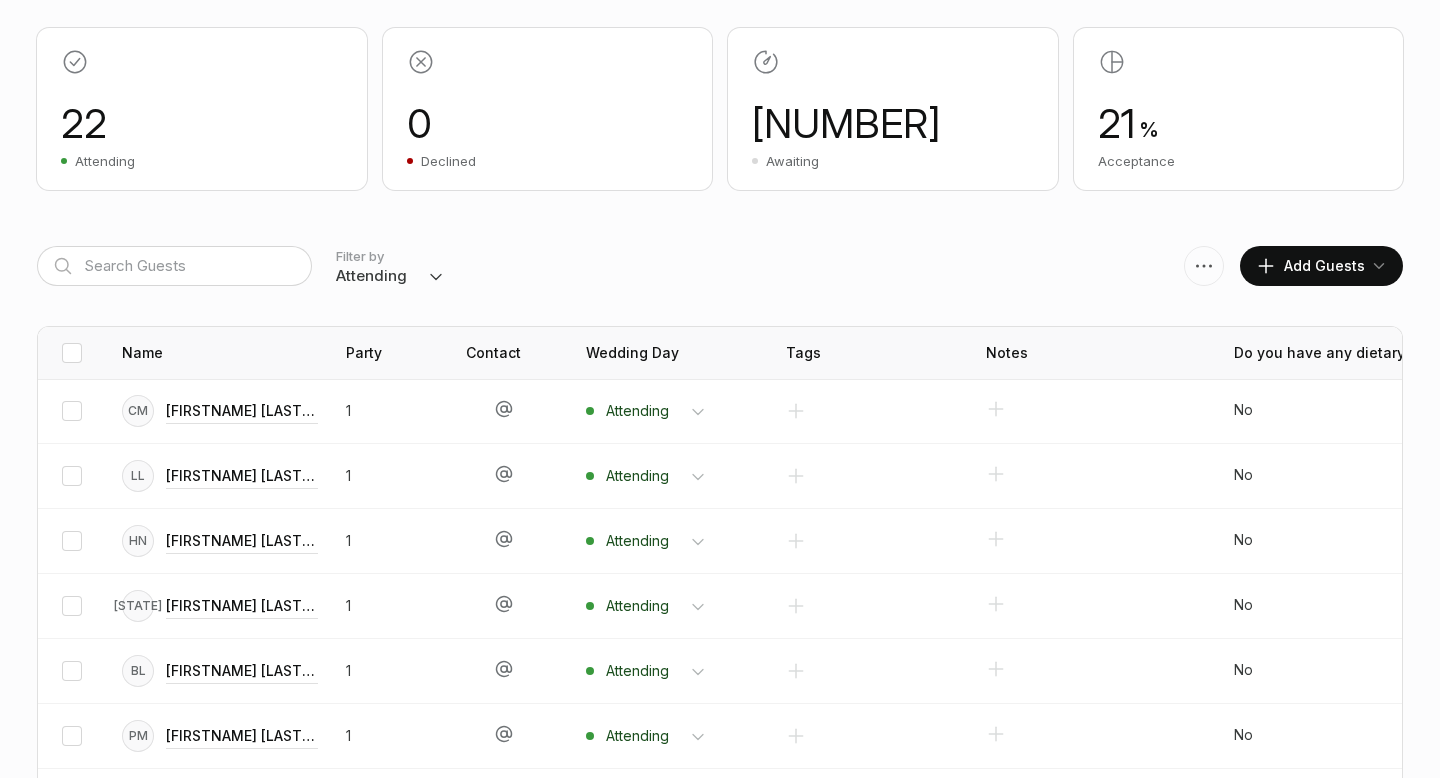 click on "Everyone
Attending
Declined
Awaiting
Not Invited" at bounding box center [390, 276] 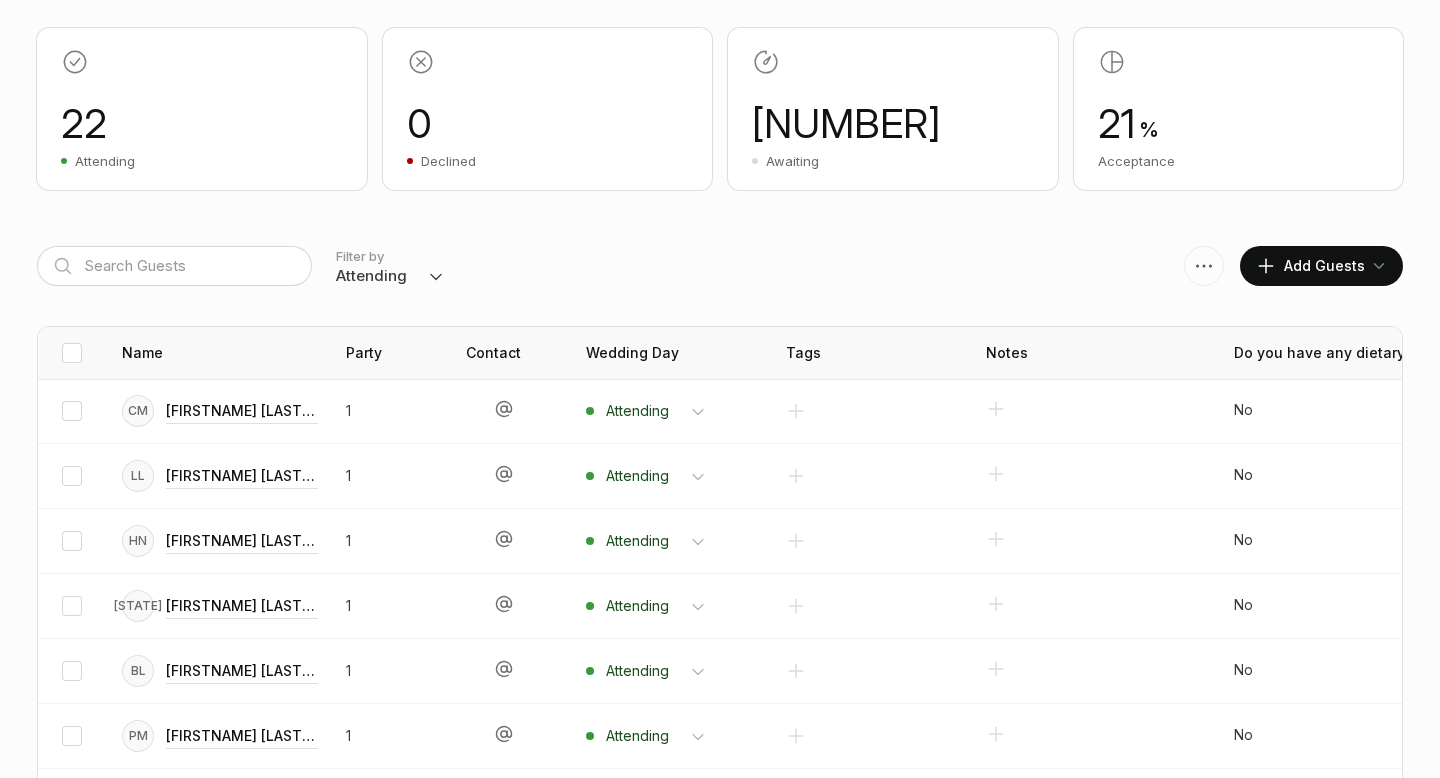 select on "invited" 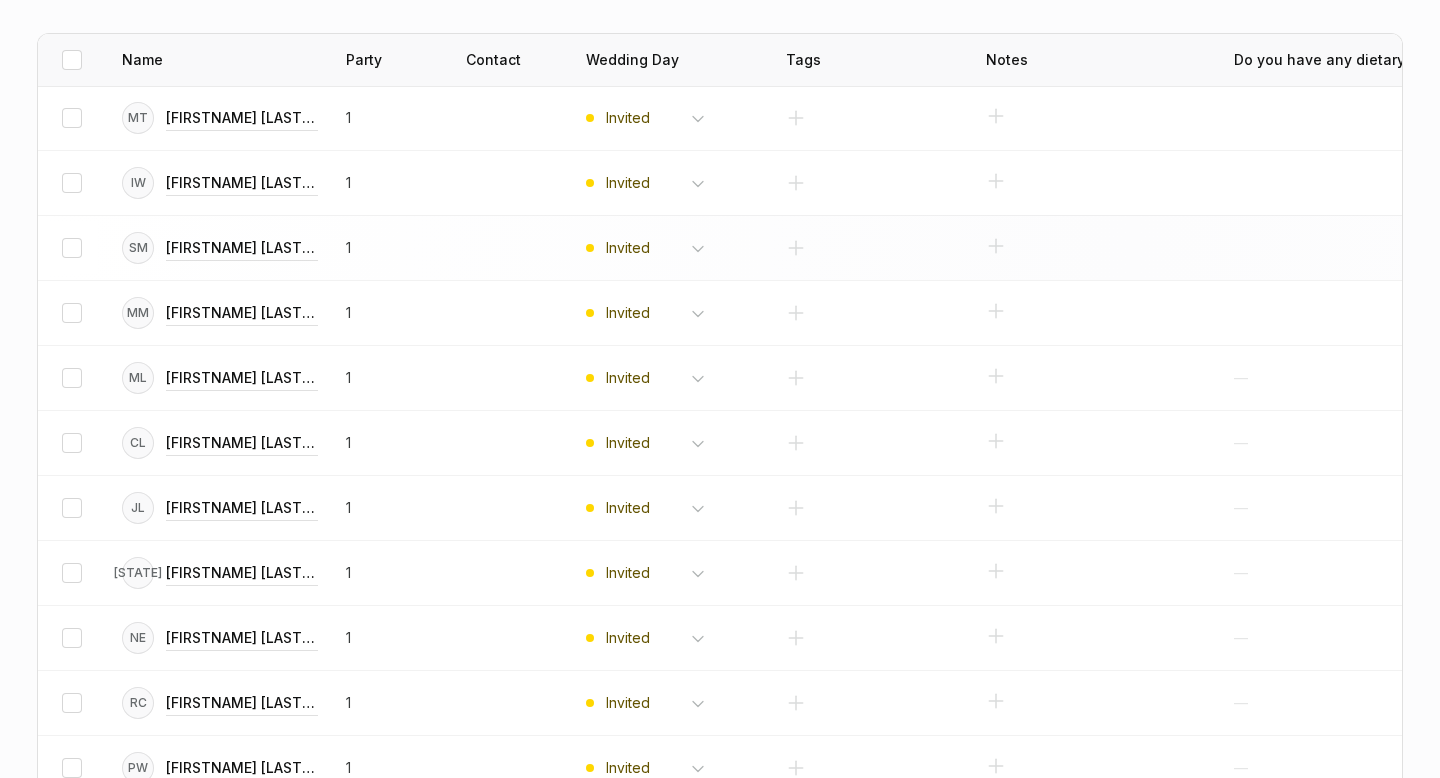 scroll, scrollTop: 581, scrollLeft: 0, axis: vertical 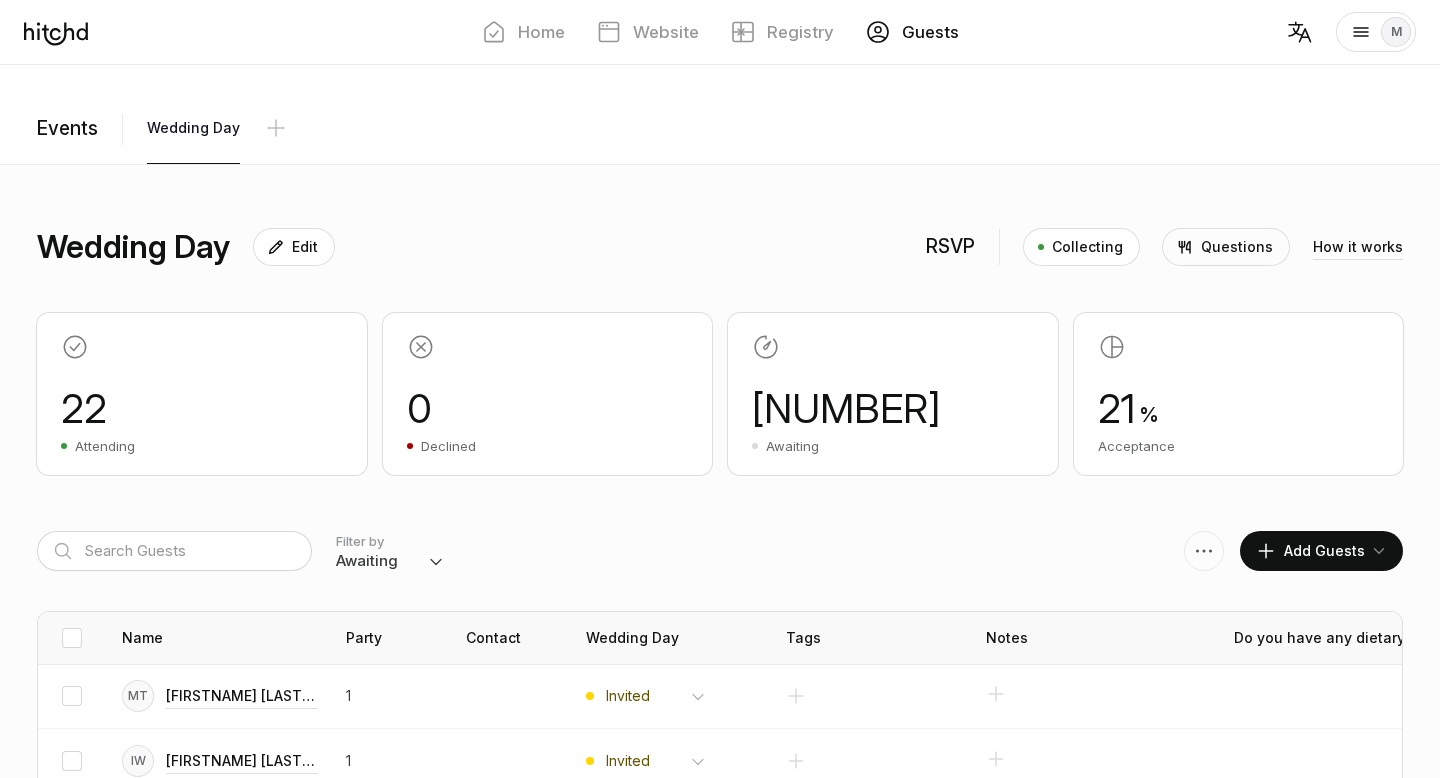 click on "Questions" at bounding box center (1237, 247) 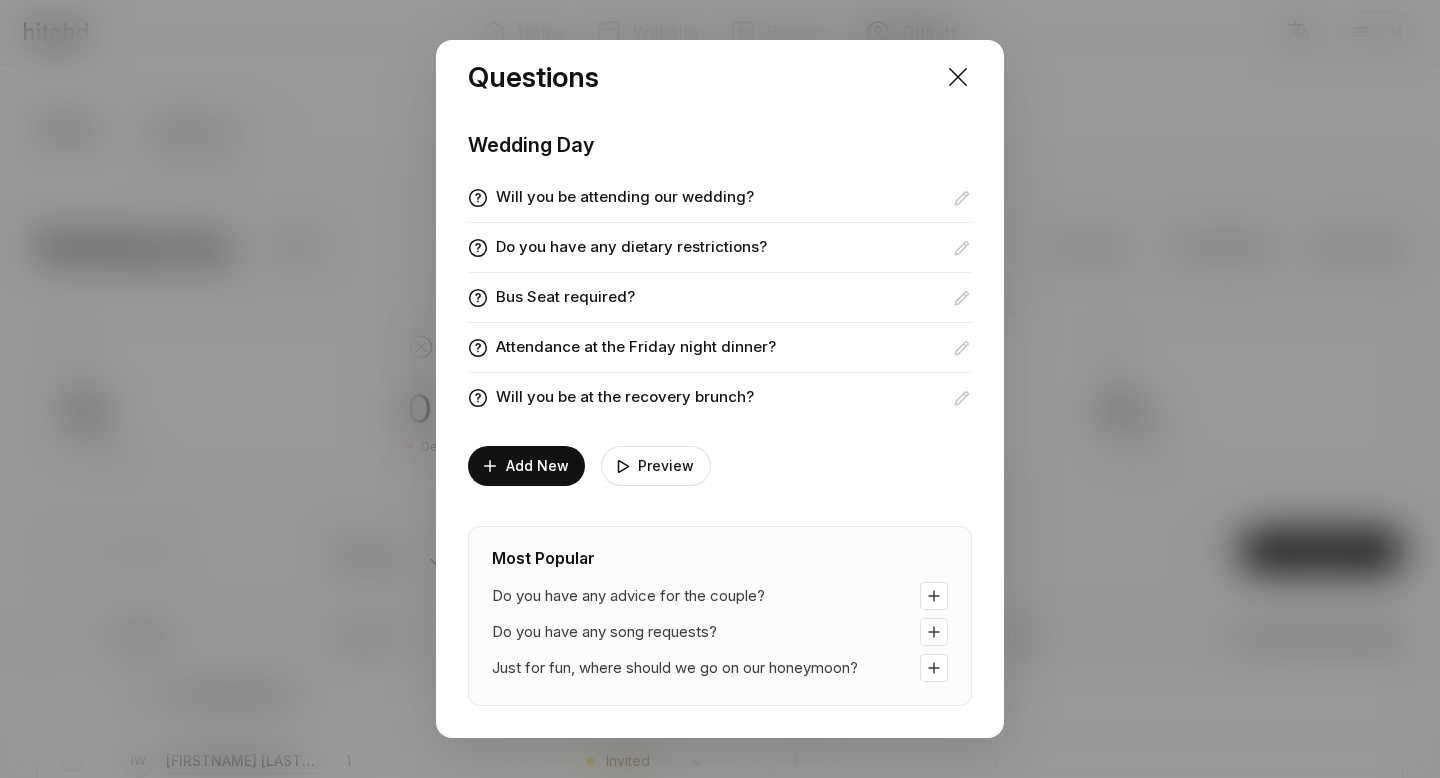 scroll, scrollTop: 0, scrollLeft: 0, axis: both 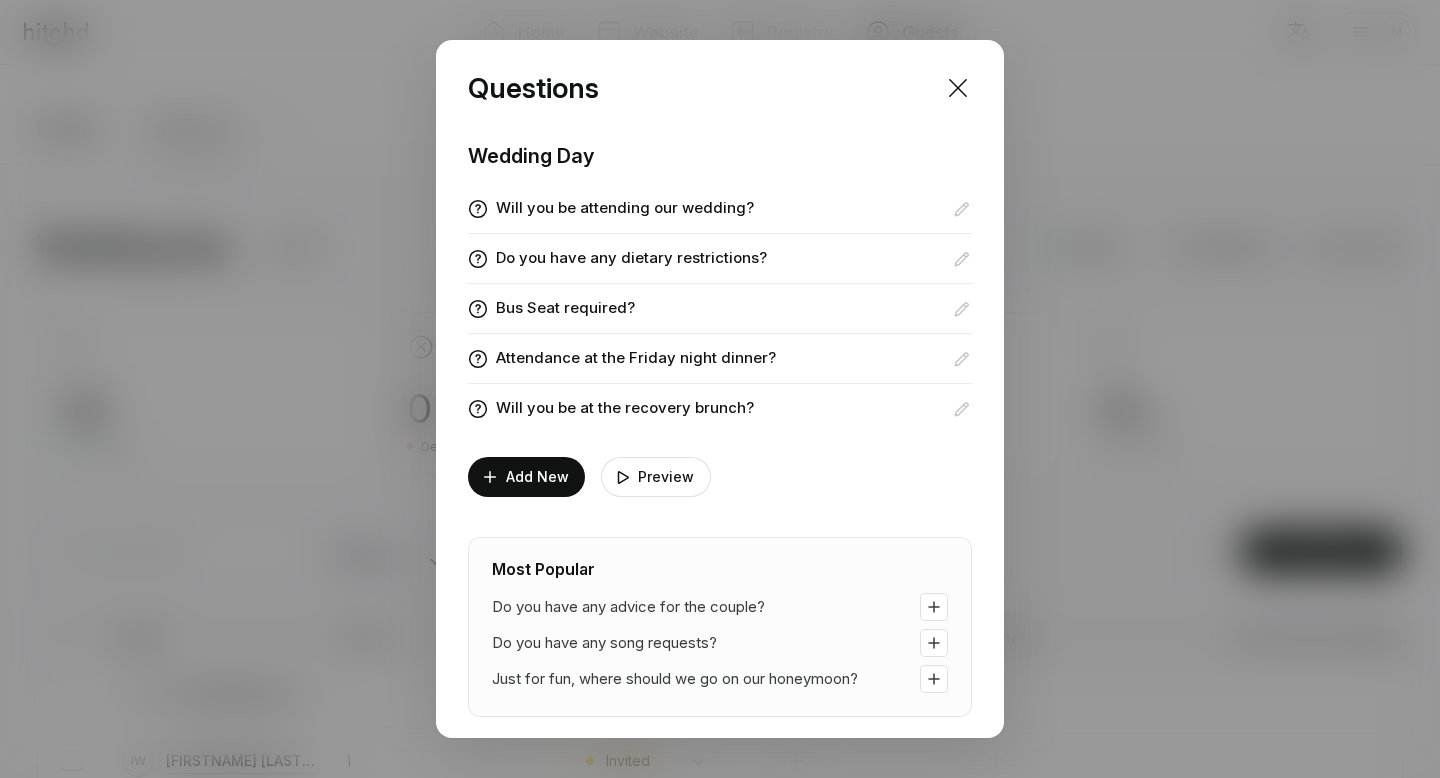 click at bounding box center (720, 389) 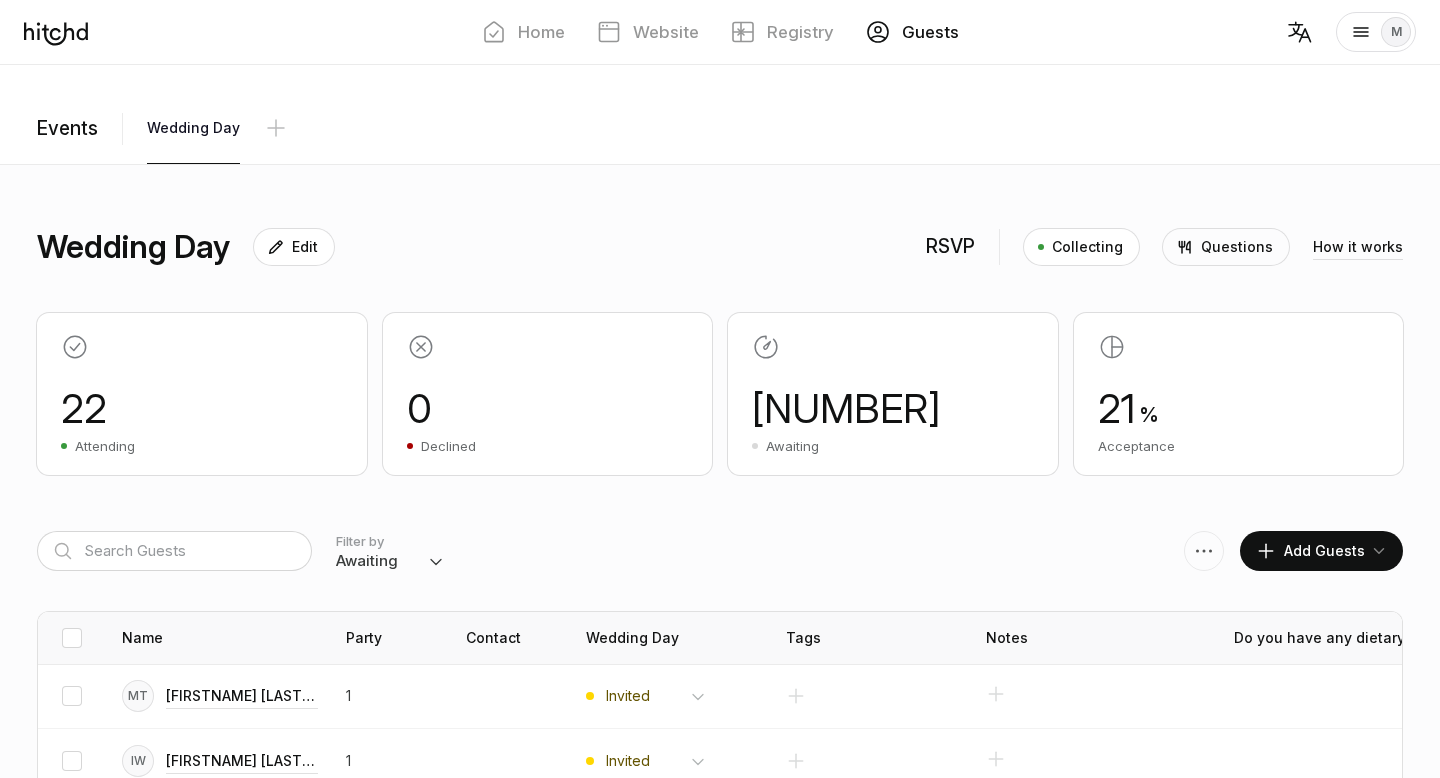 click on "Events" at bounding box center [80, 129] 